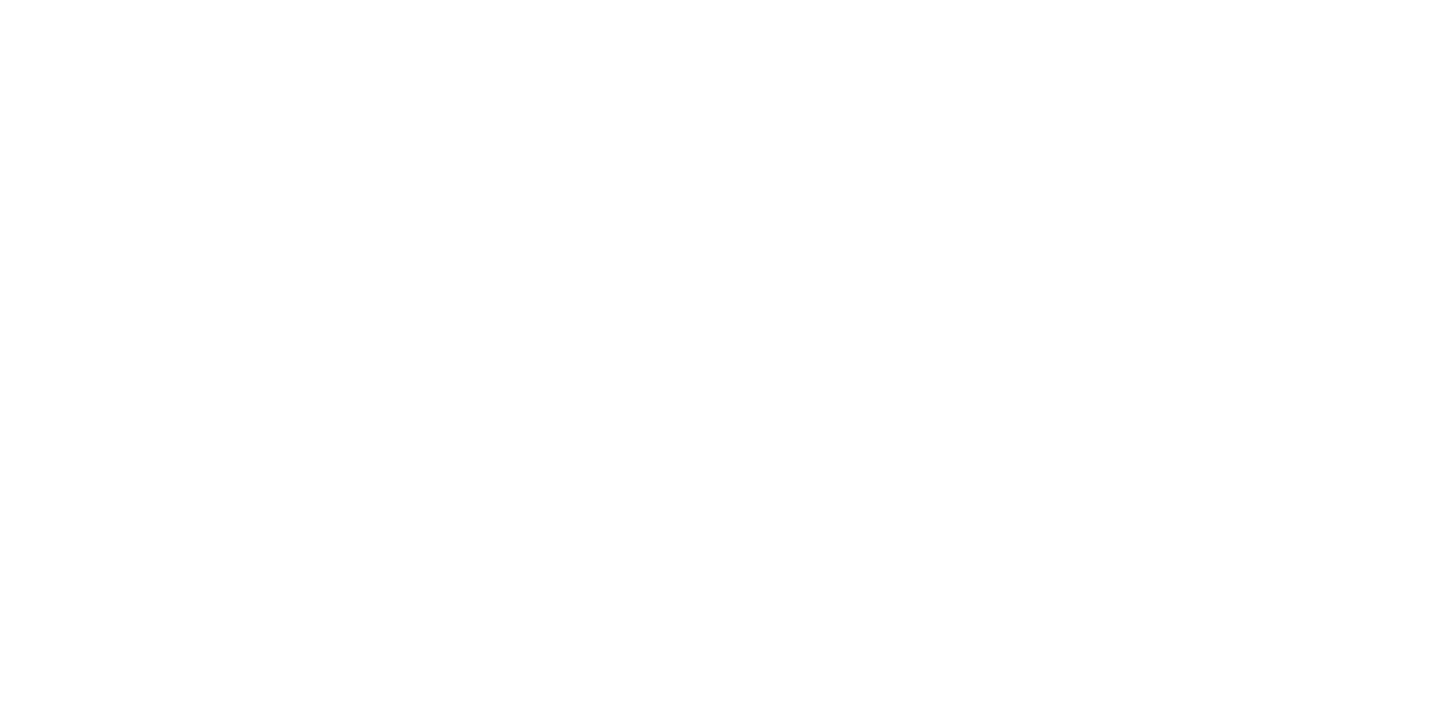 scroll, scrollTop: 0, scrollLeft: 0, axis: both 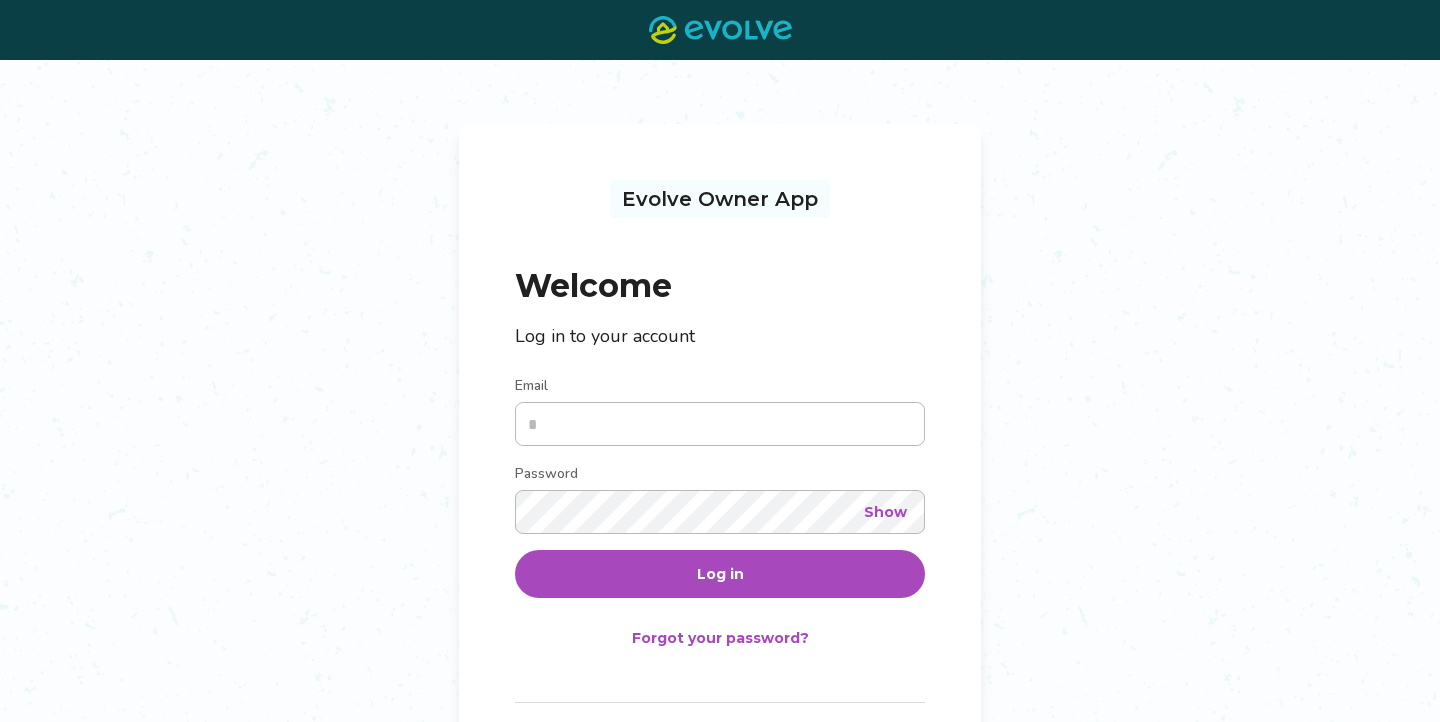 type on "**********" 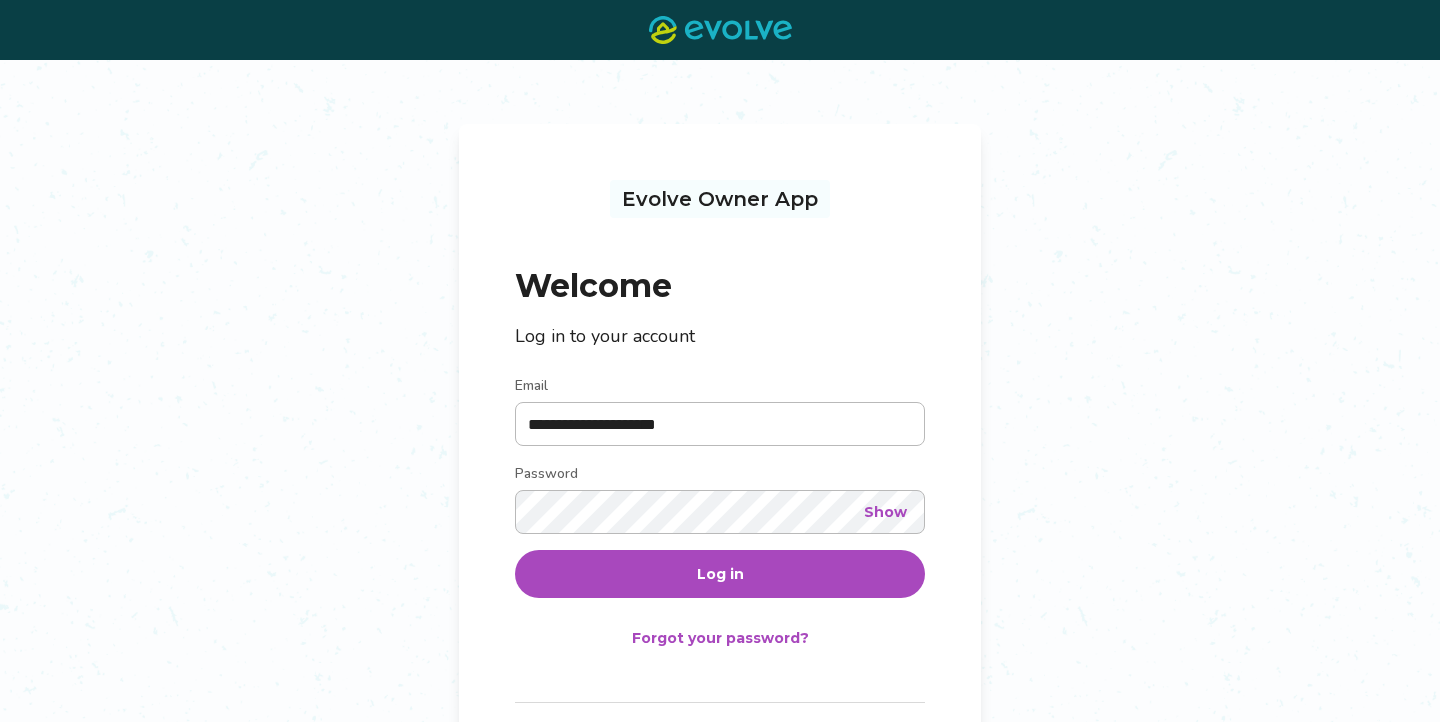 click on "Log in" at bounding box center (720, 574) 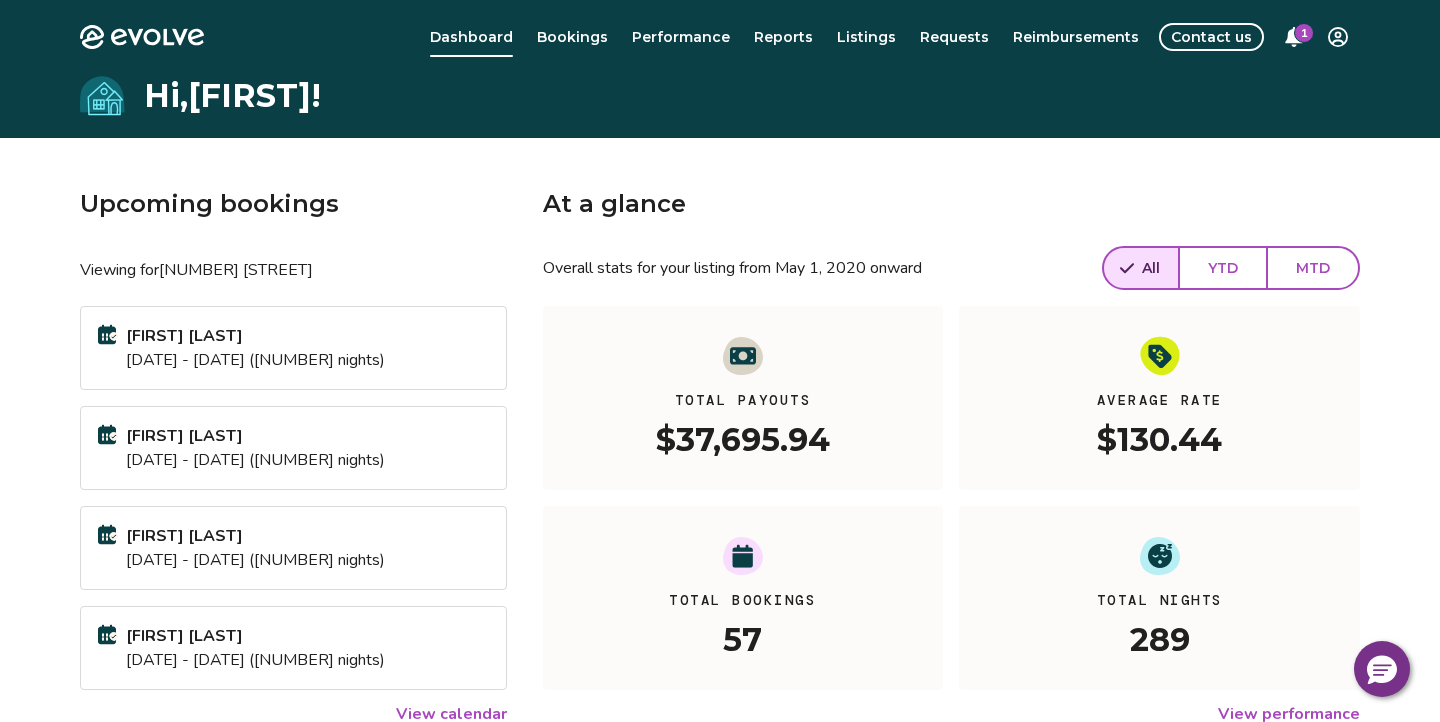 click on "1" at bounding box center (1304, 33) 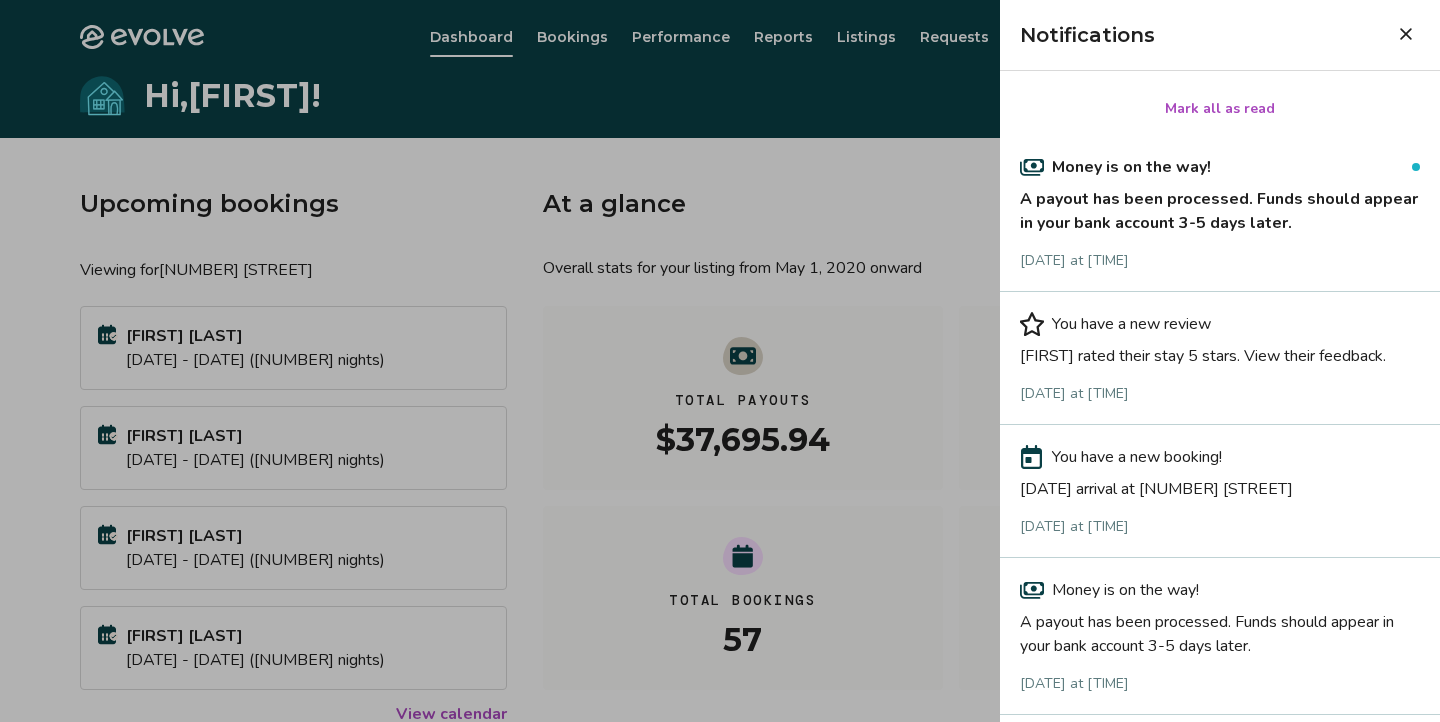 click on "A payout has been processed. Funds should appear in your bank account 3-5 days later." at bounding box center (1220, 207) 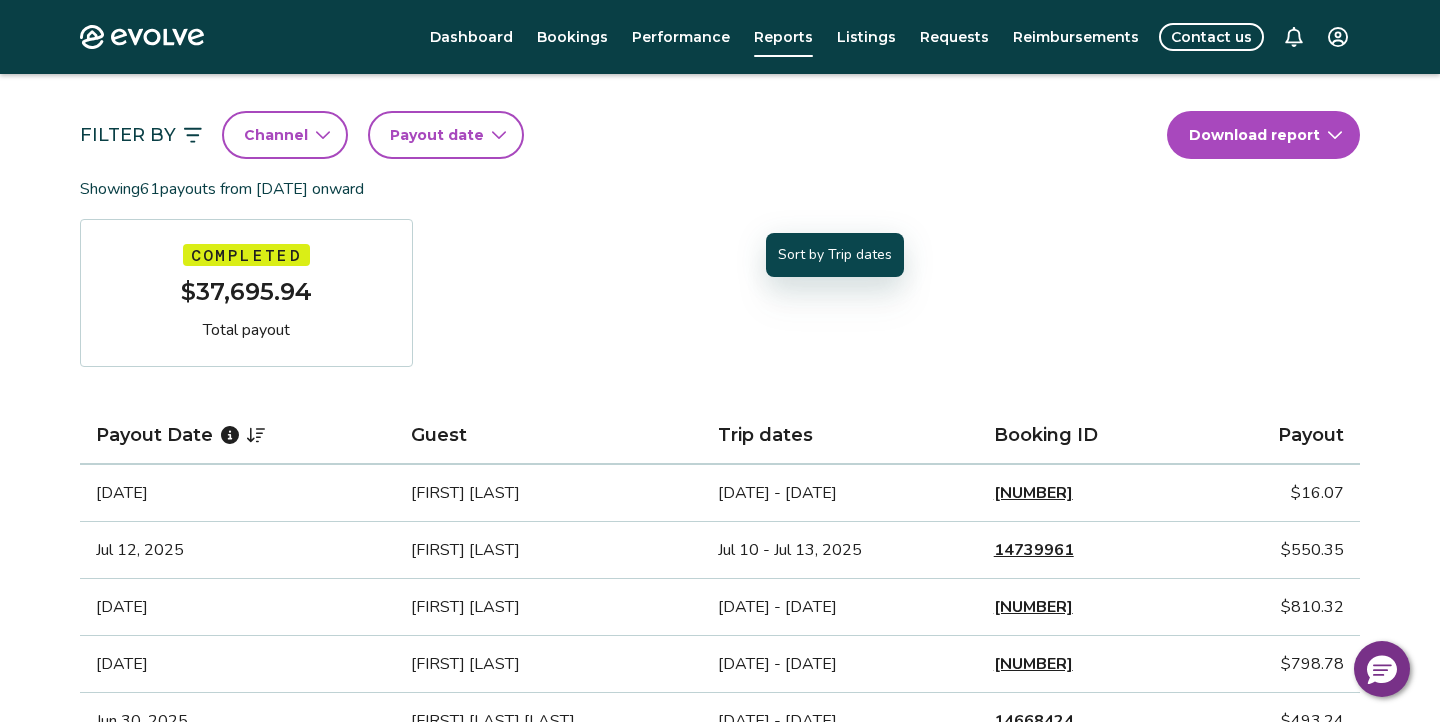 scroll, scrollTop: 0, scrollLeft: 0, axis: both 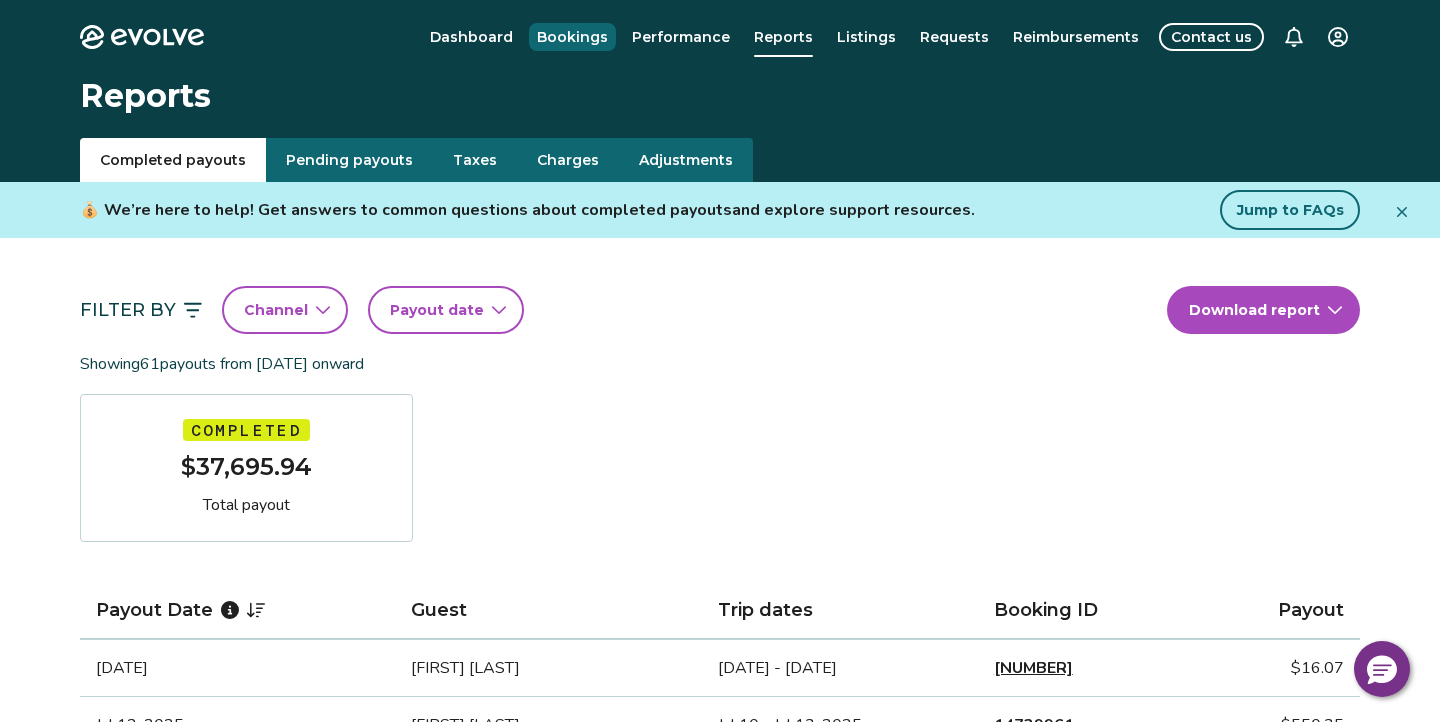click on "Bookings" at bounding box center [572, 37] 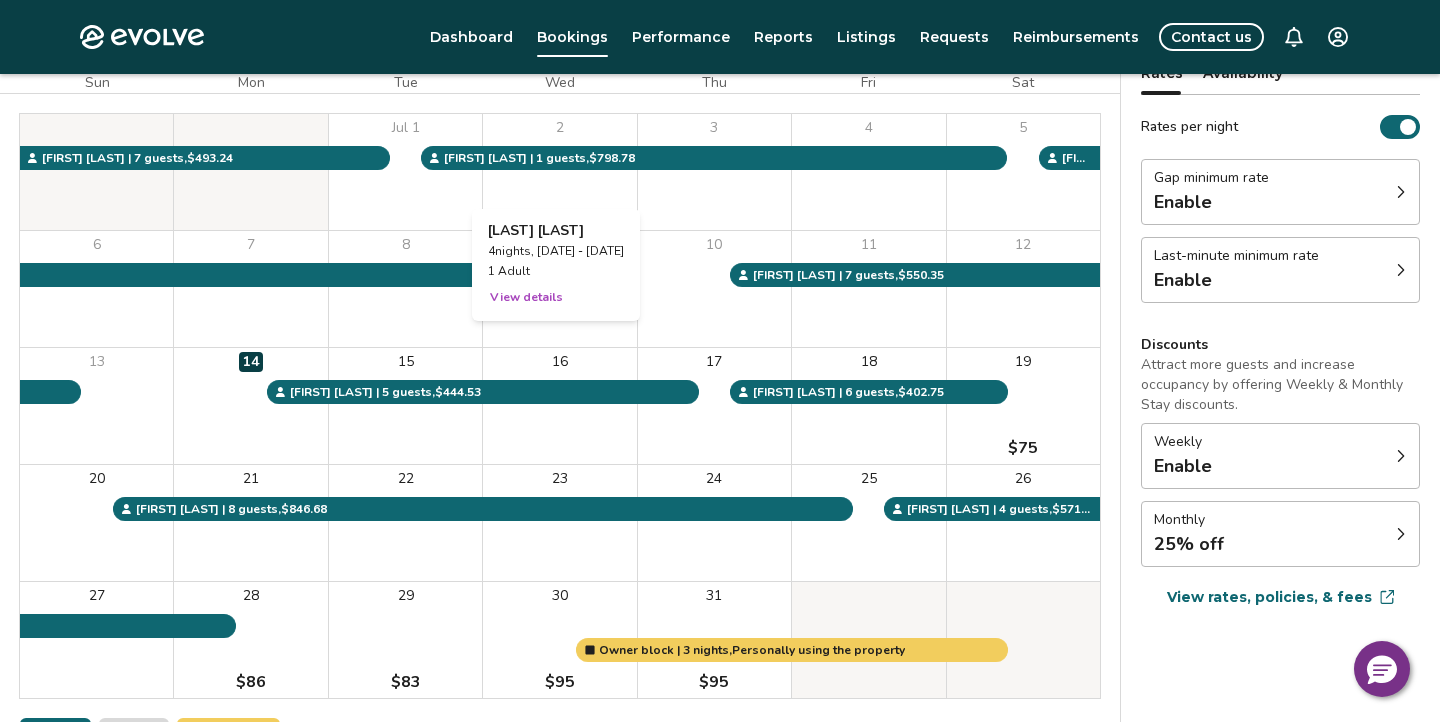 scroll, scrollTop: 190, scrollLeft: 0, axis: vertical 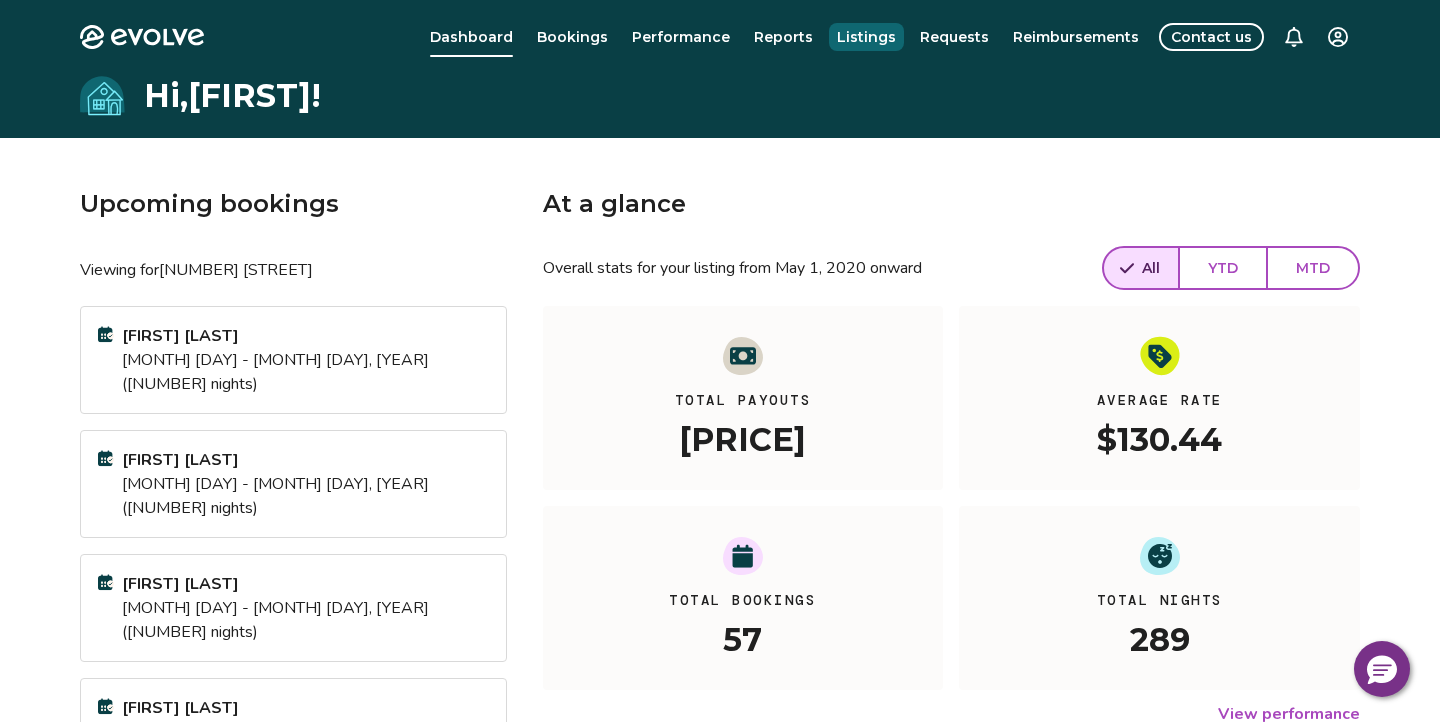 click on "Listings" at bounding box center [866, 37] 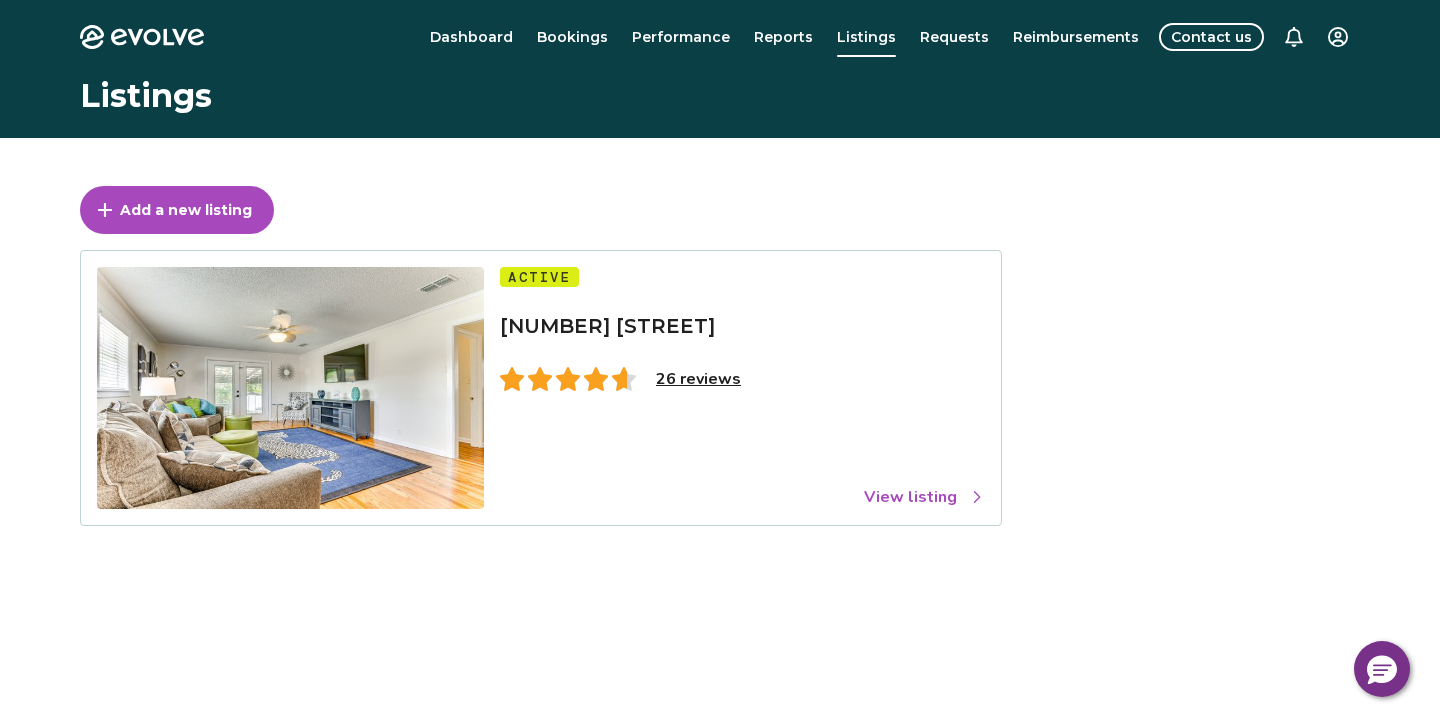 click on "26 reviews" at bounding box center [698, 379] 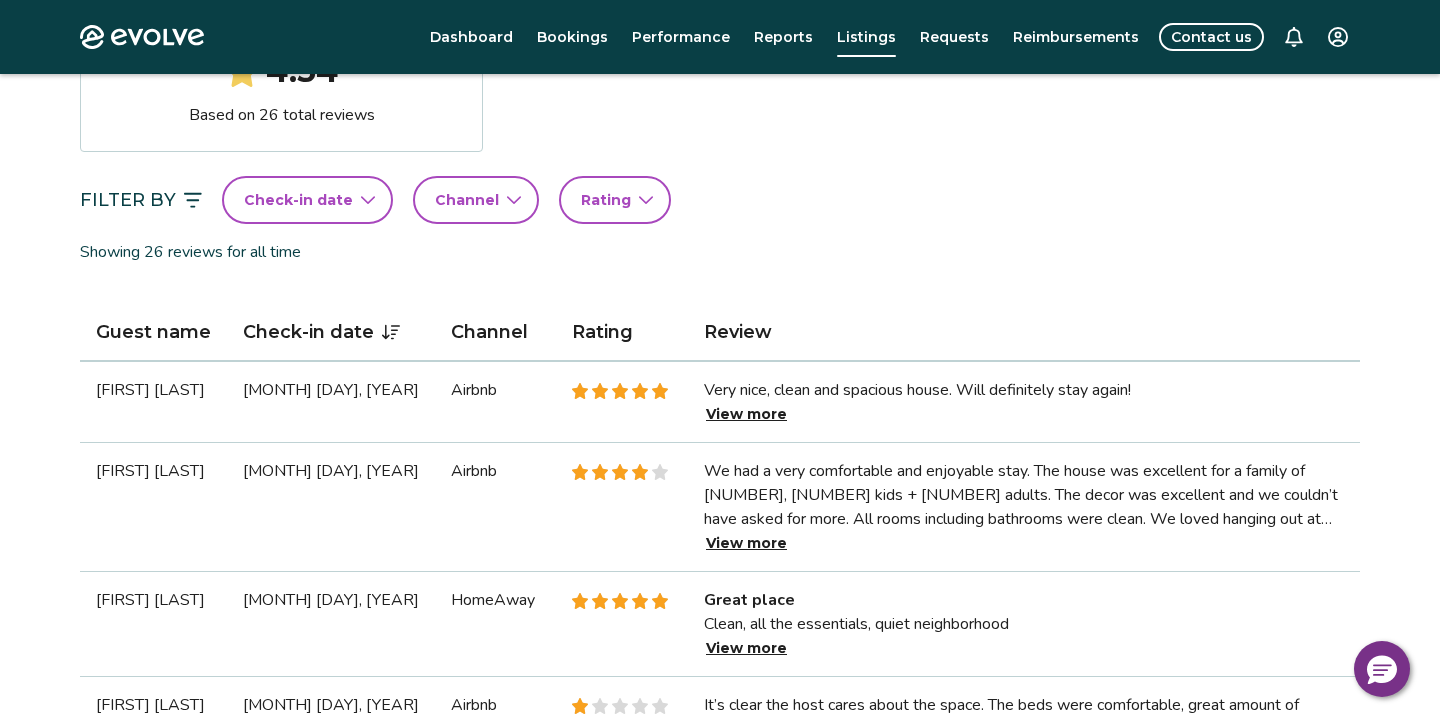 scroll, scrollTop: 422, scrollLeft: 0, axis: vertical 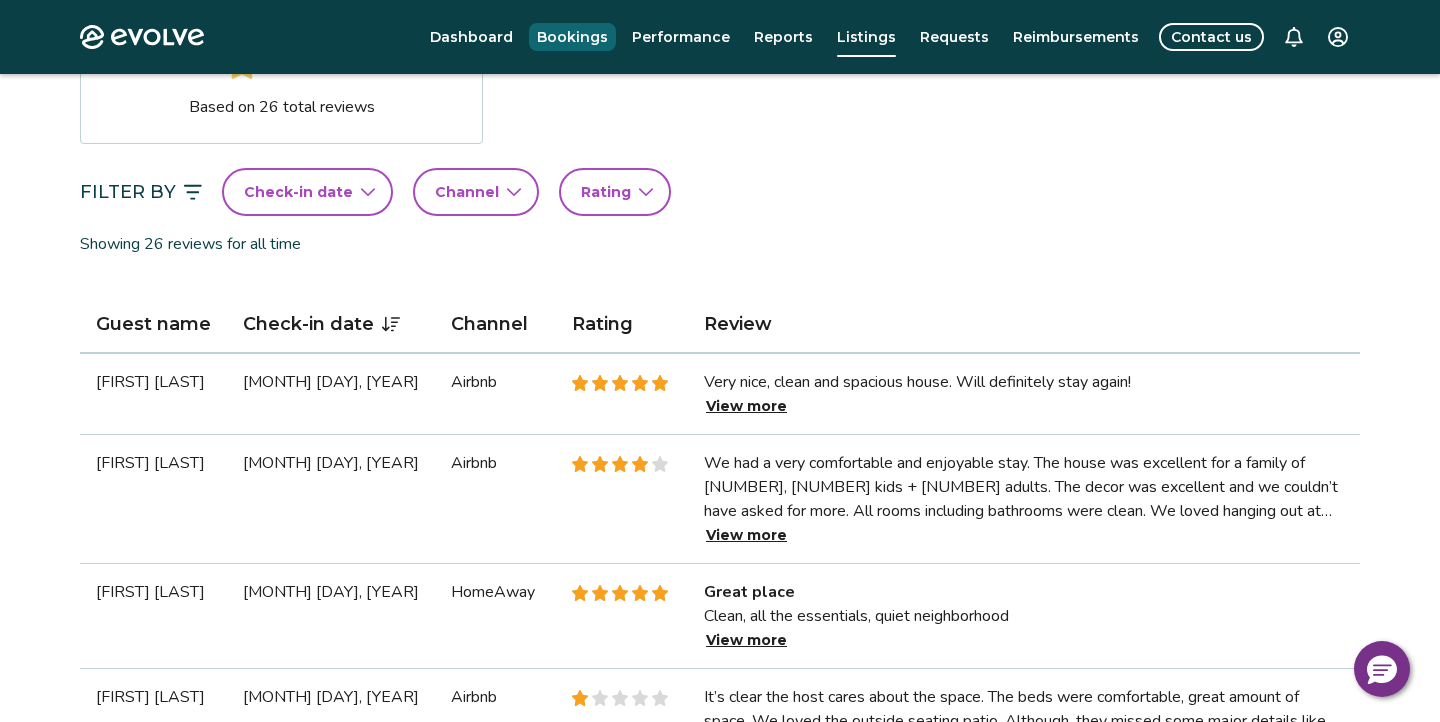 click on "Bookings" at bounding box center (572, 37) 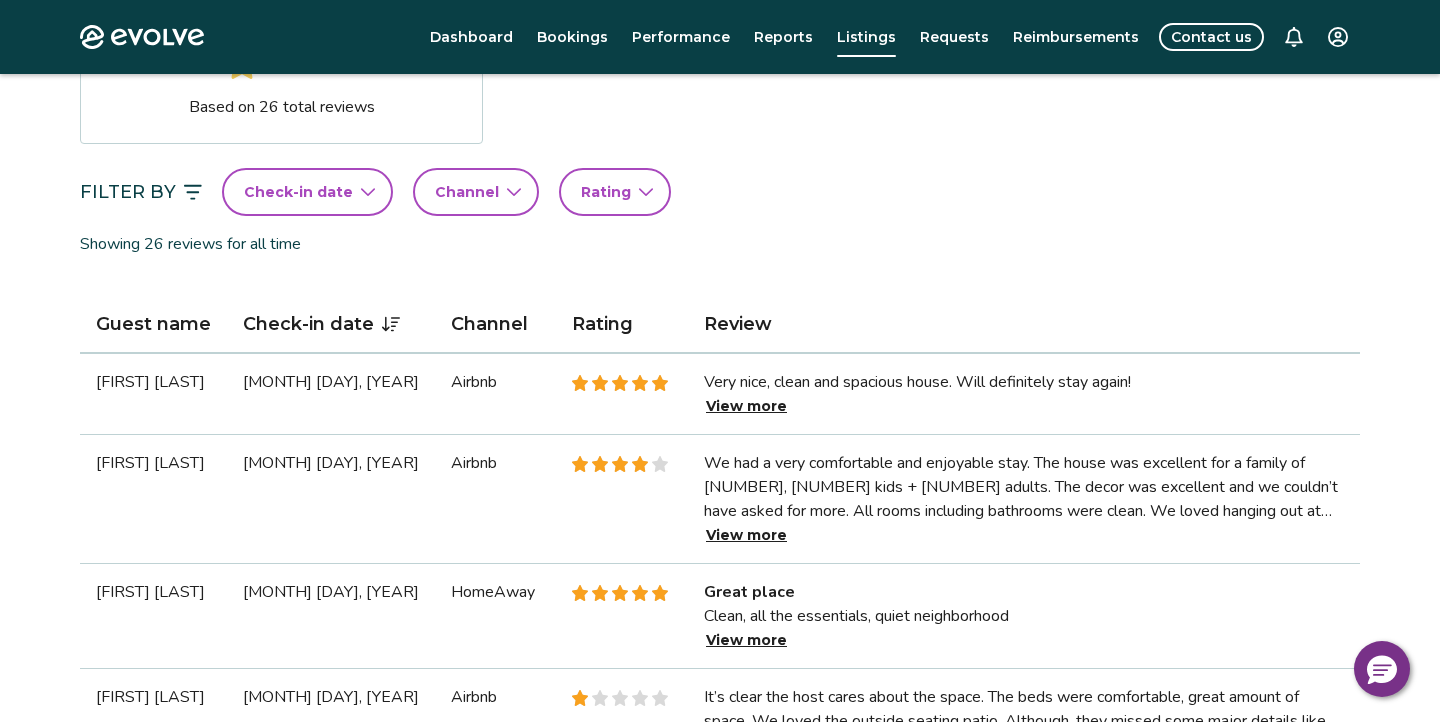 scroll, scrollTop: 0, scrollLeft: 0, axis: both 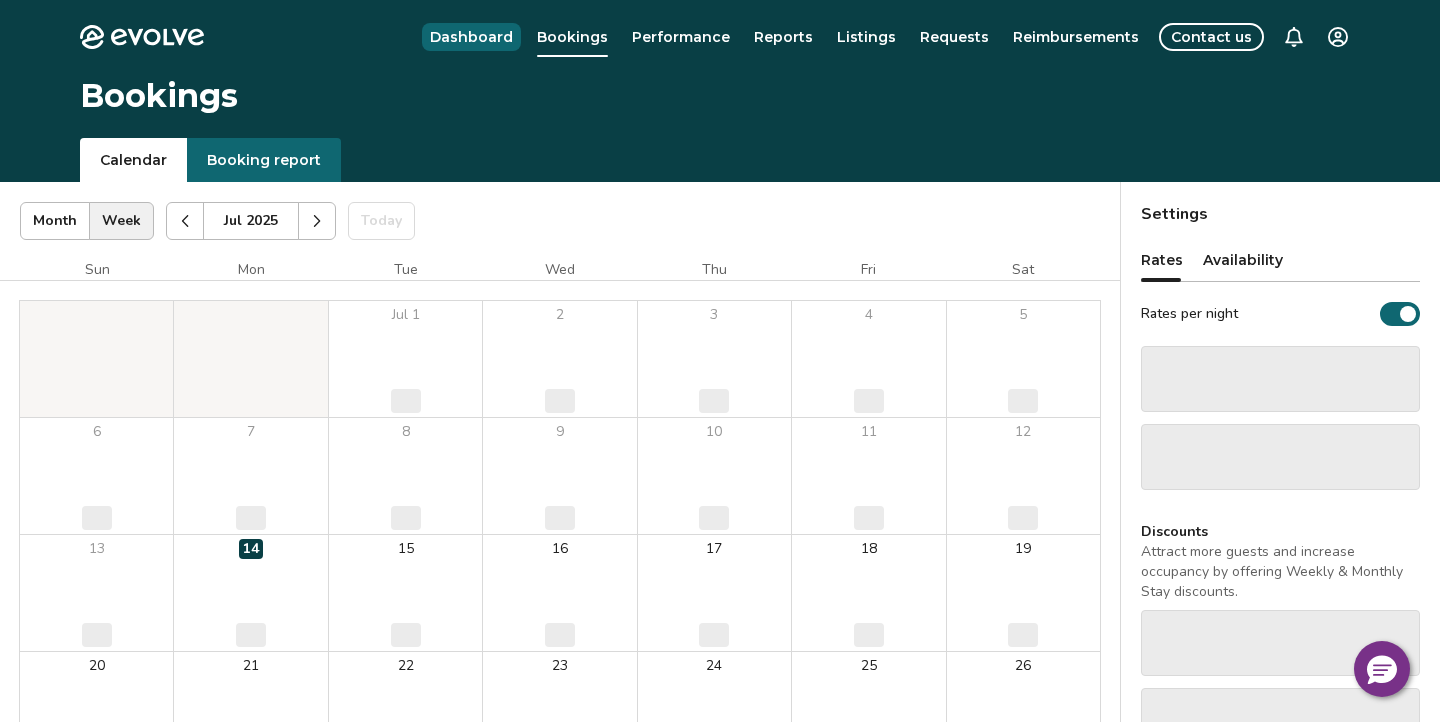 click on "Dashboard" at bounding box center (471, 37) 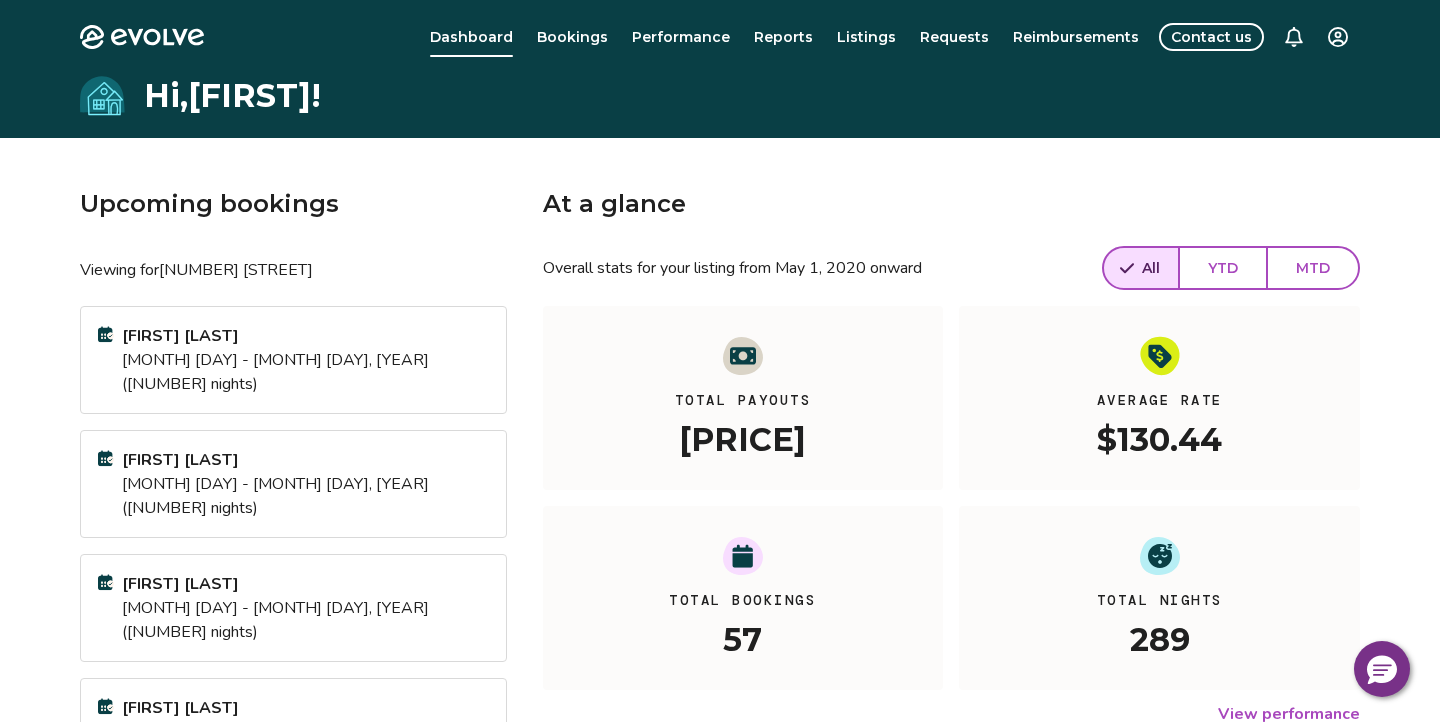 click on "[FIRST] [LAST] [MONTH] [DAY] - [MONTH] [DAY], [YEAR] ([NUMBER] nights)" at bounding box center (293, 360) 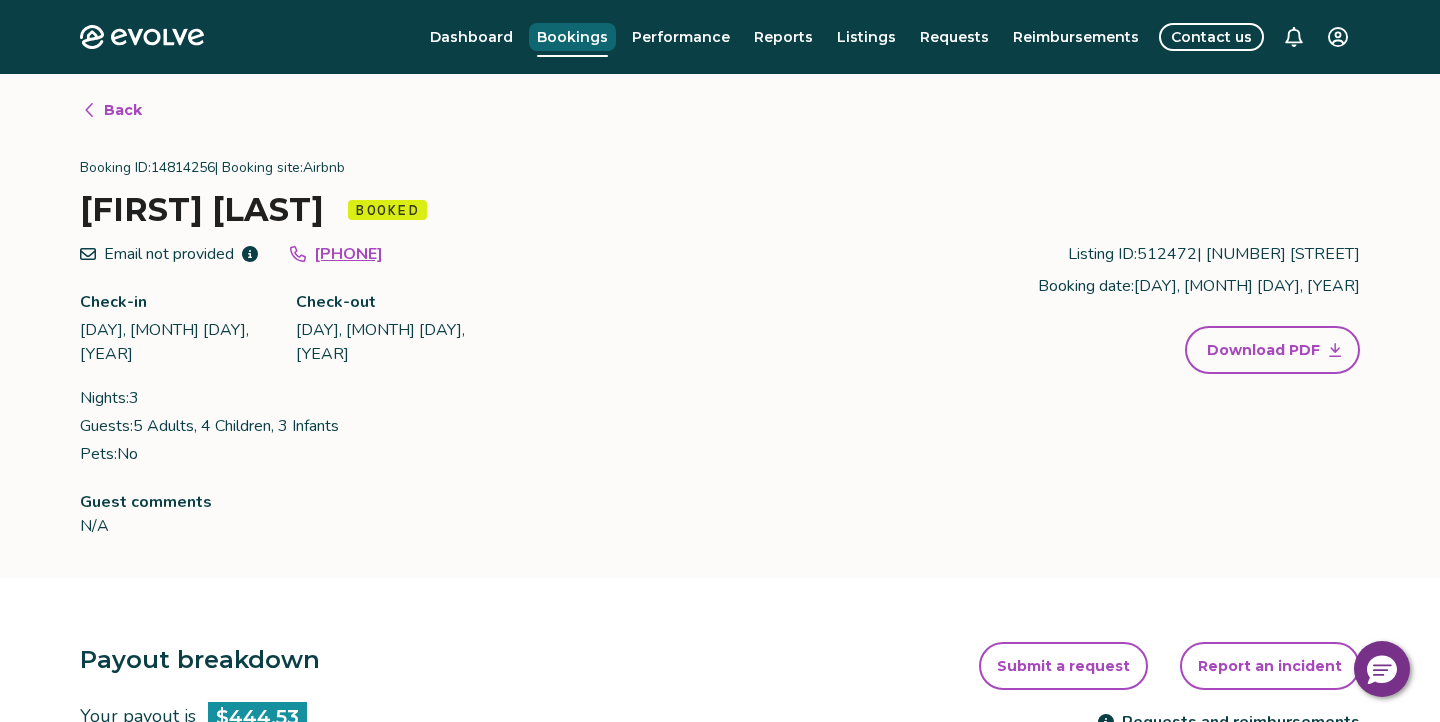 click on "Bookings" at bounding box center (572, 37) 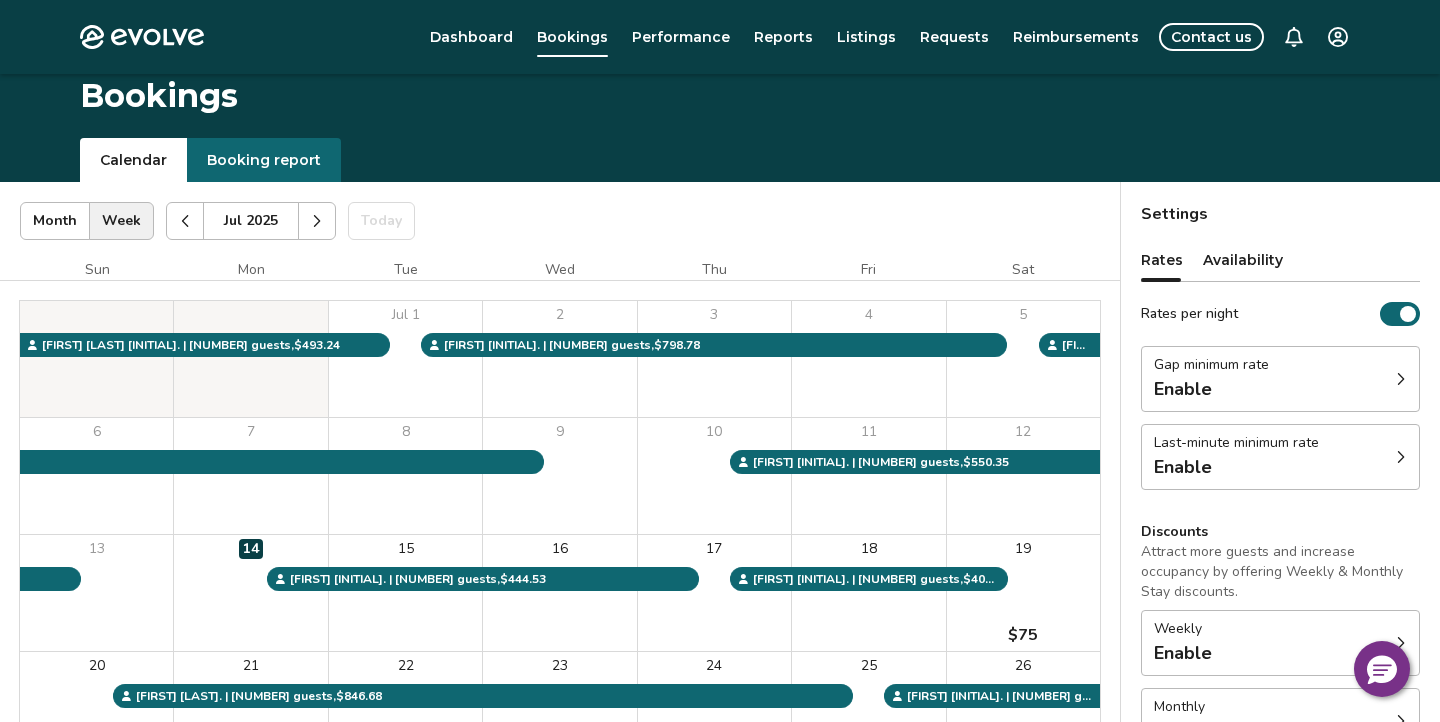 scroll, scrollTop: 22, scrollLeft: 0, axis: vertical 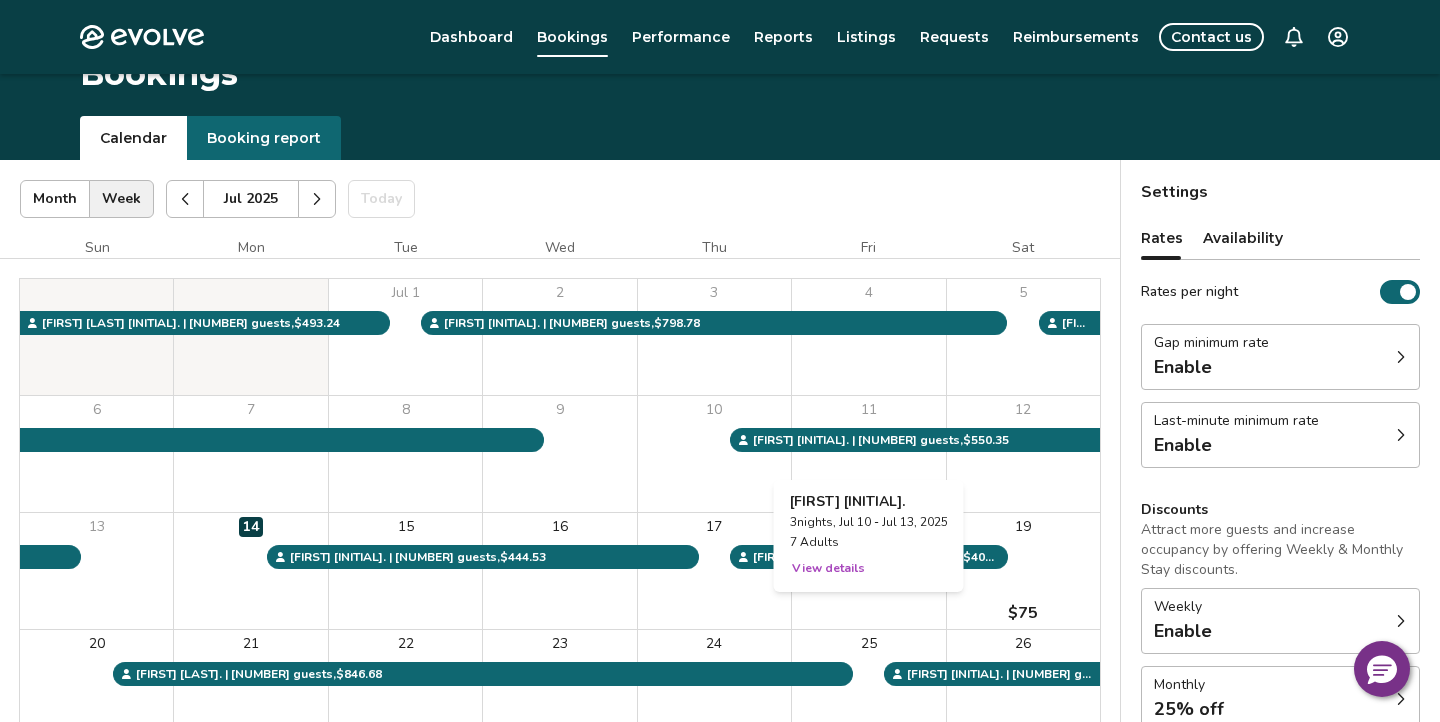 click on "View details" at bounding box center (828, 568) 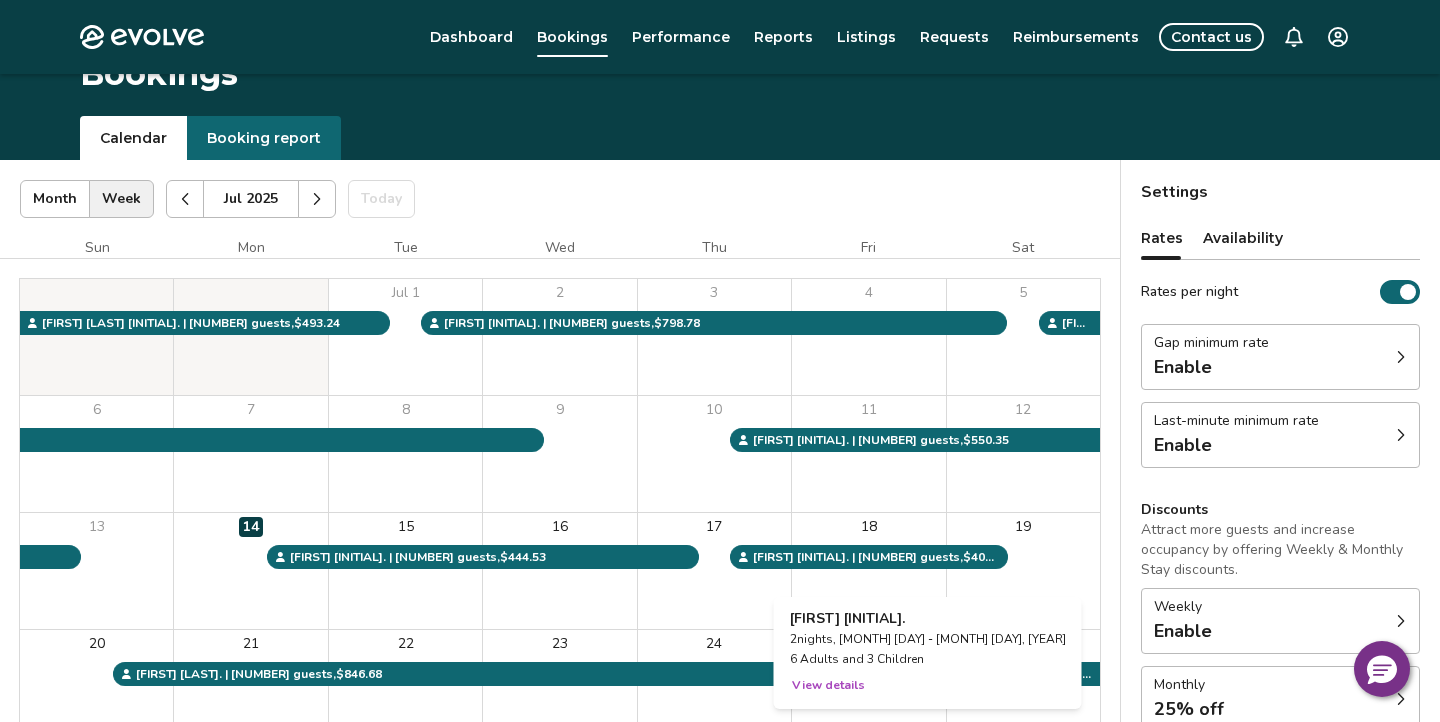 click on "View details" at bounding box center [828, 685] 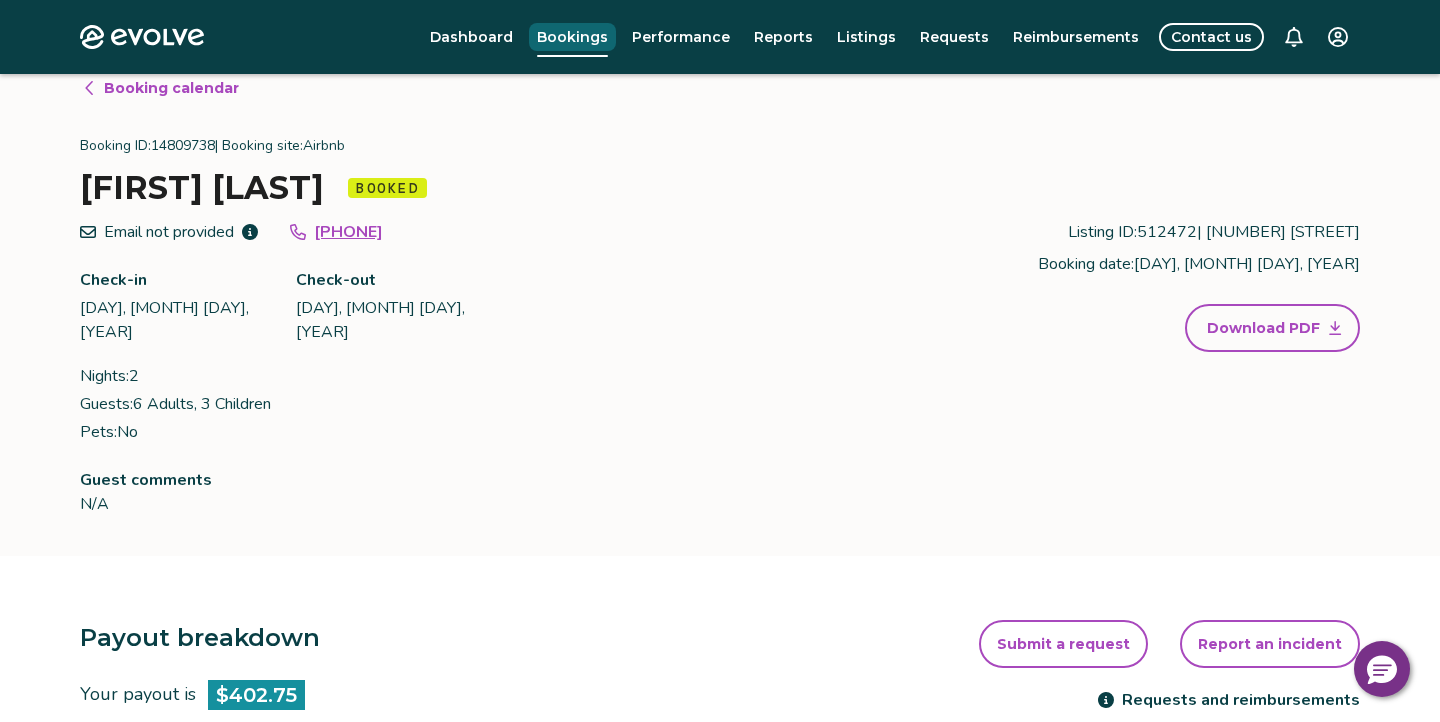 click on "Bookings" at bounding box center (572, 37) 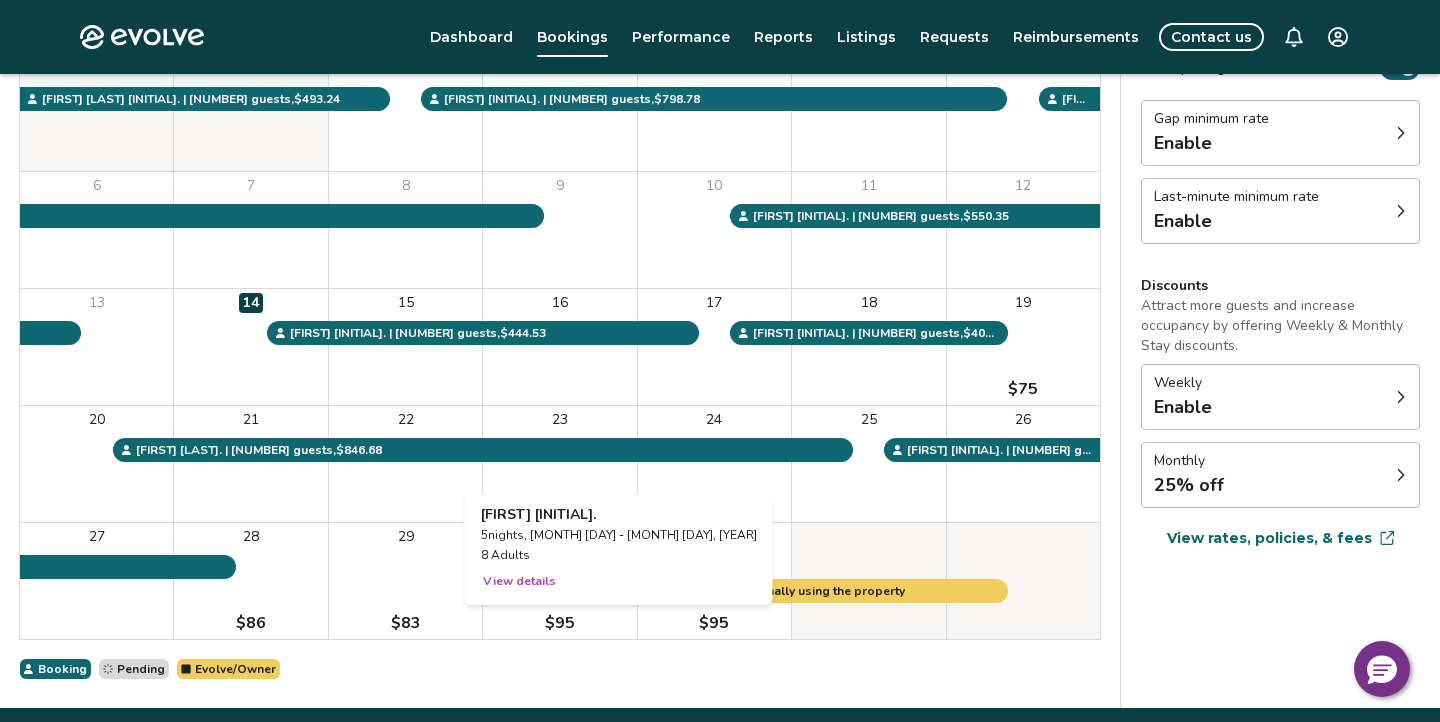 scroll, scrollTop: 251, scrollLeft: 0, axis: vertical 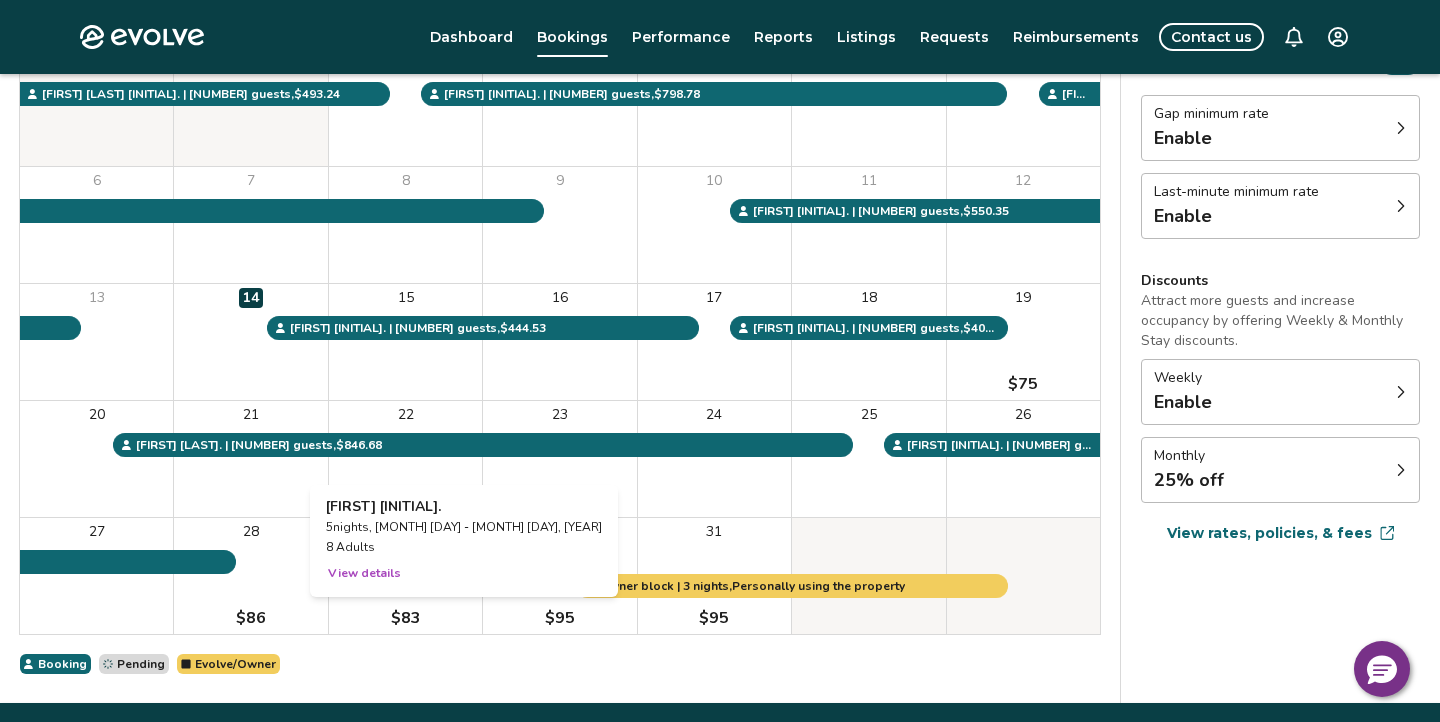 click on "View details" at bounding box center [364, 573] 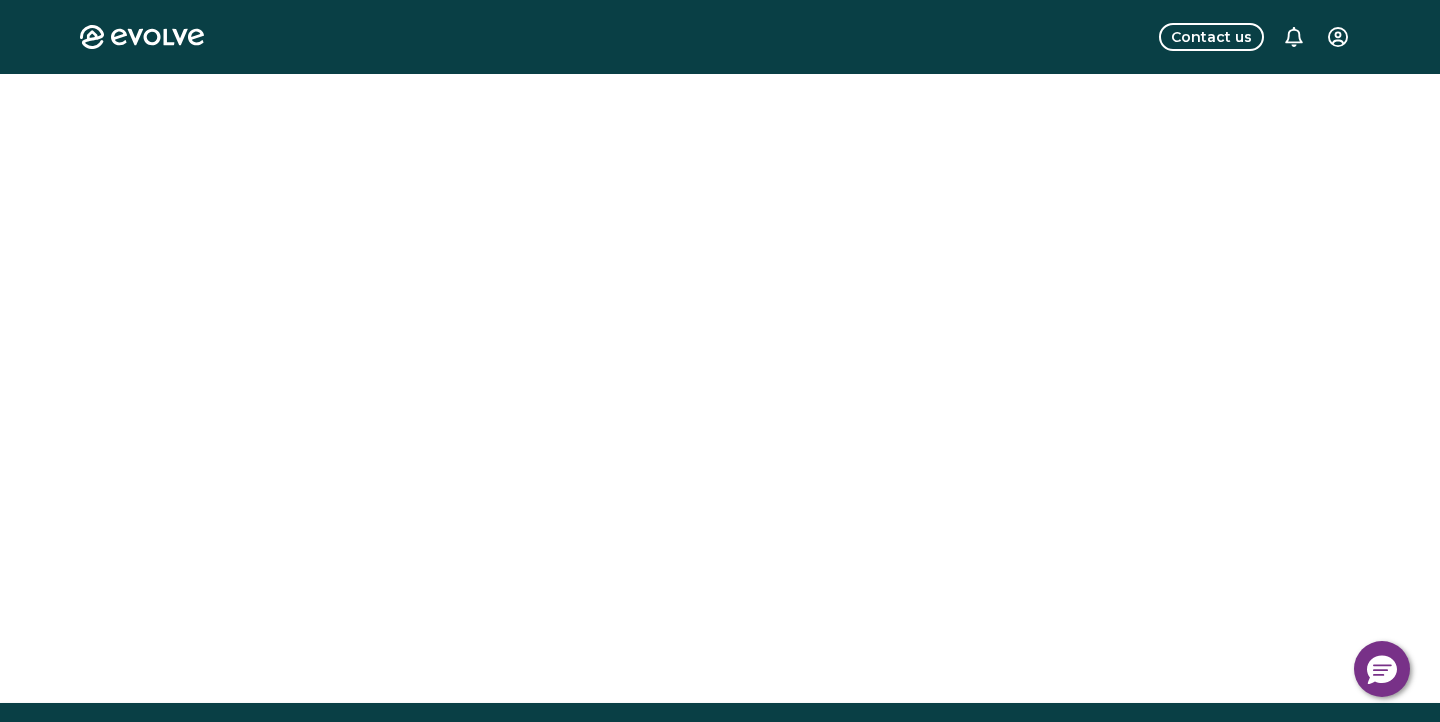 scroll, scrollTop: 0, scrollLeft: 0, axis: both 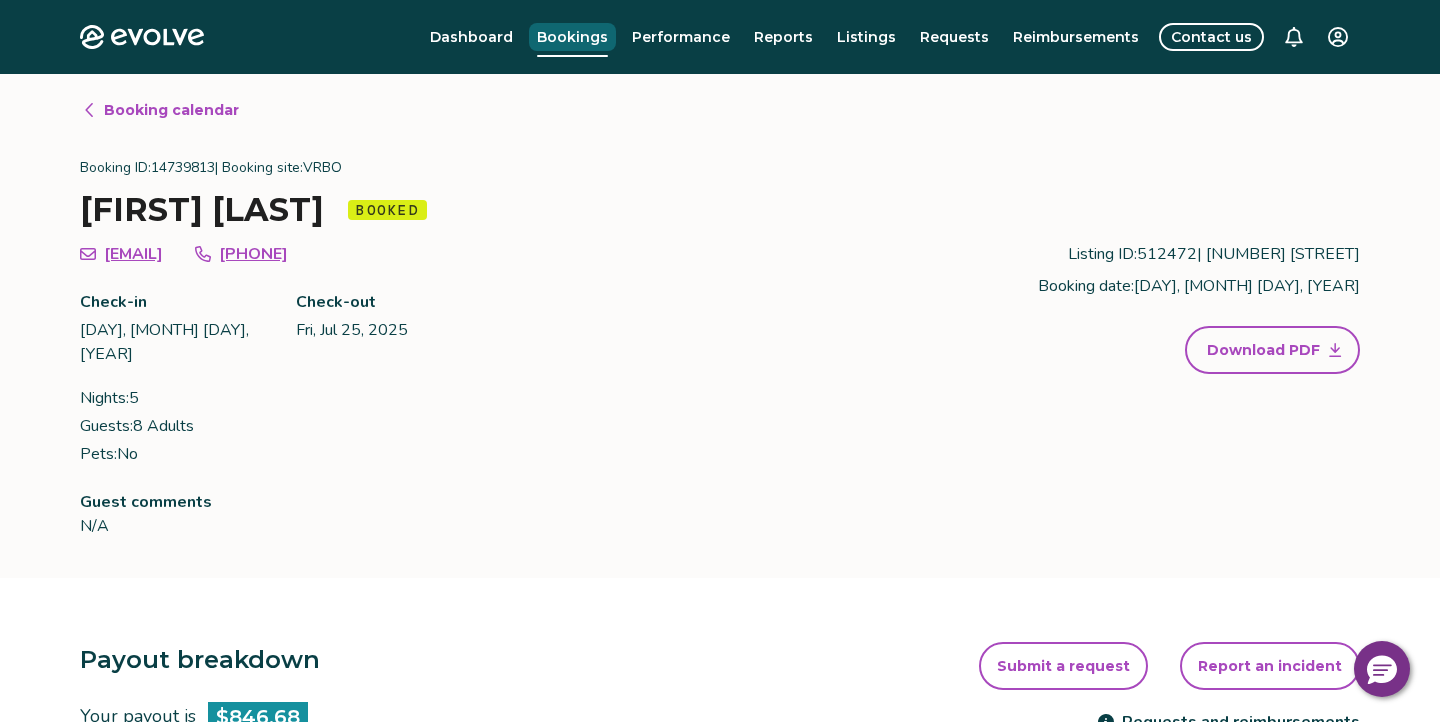 click on "Bookings" at bounding box center [572, 37] 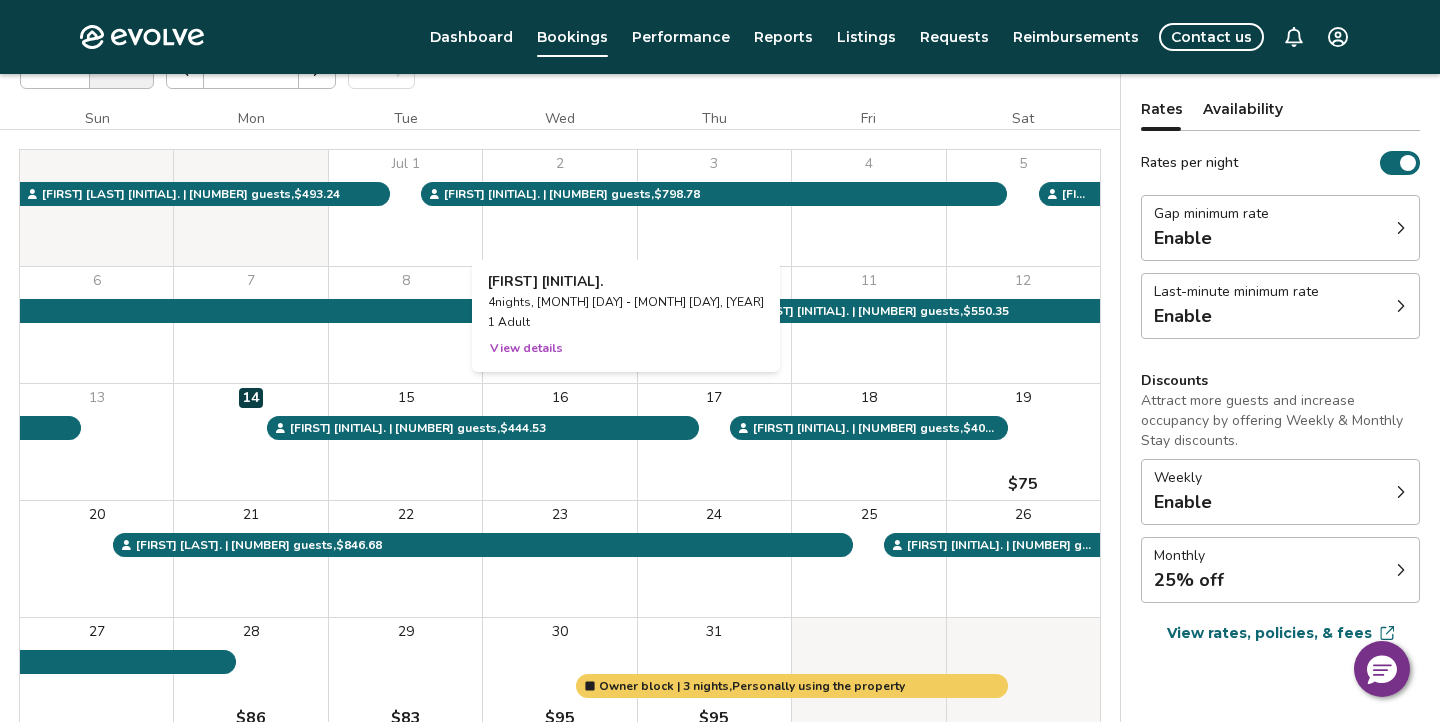 scroll, scrollTop: 153, scrollLeft: 0, axis: vertical 